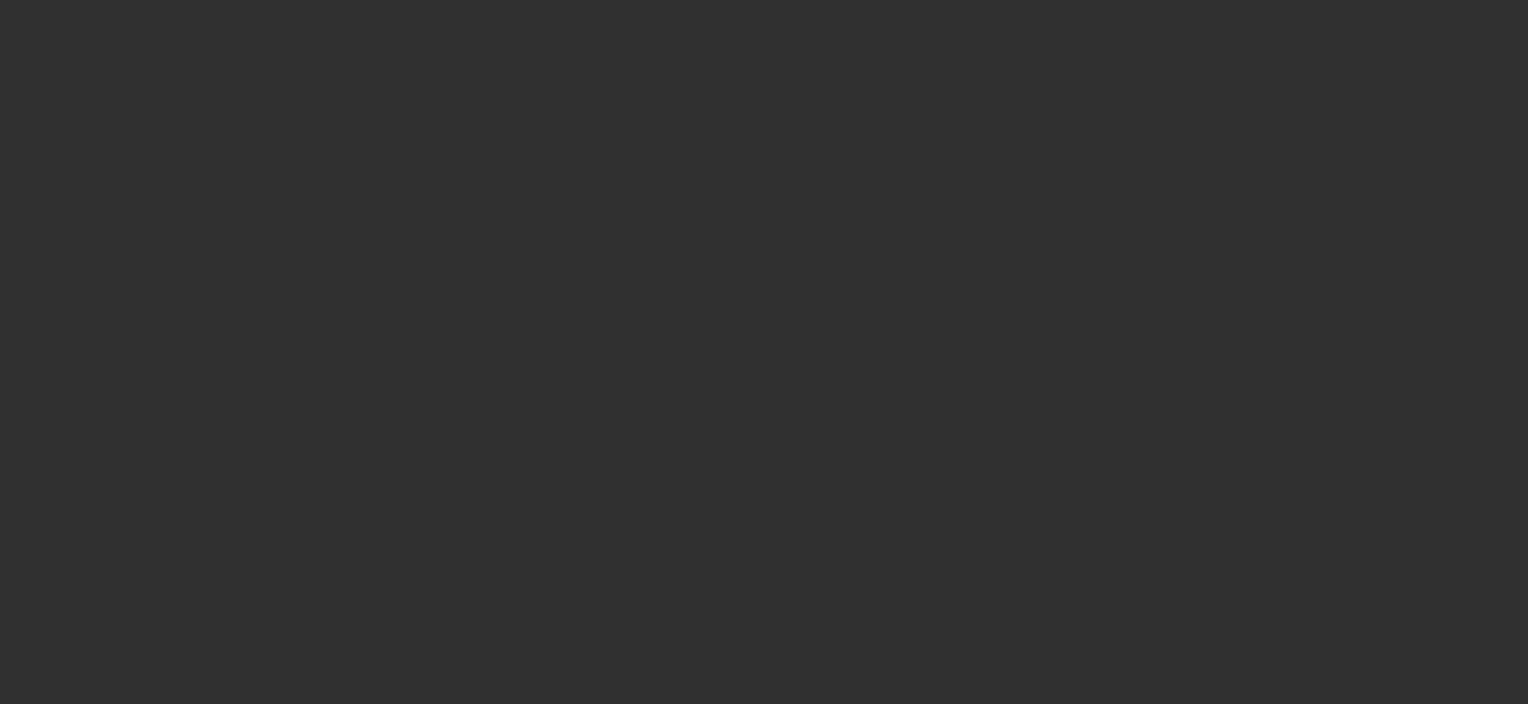 scroll, scrollTop: 0, scrollLeft: 0, axis: both 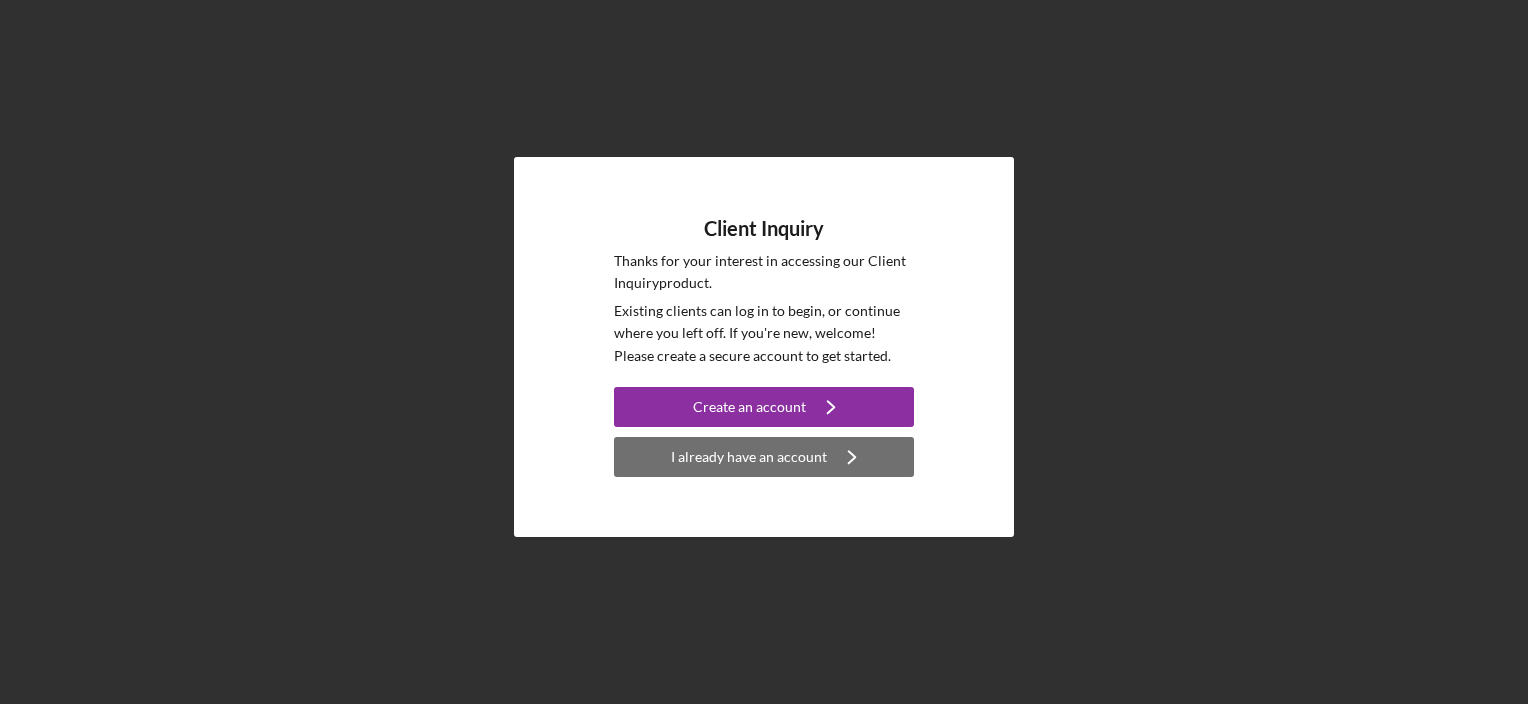 click on "I already have an account" at bounding box center [749, 457] 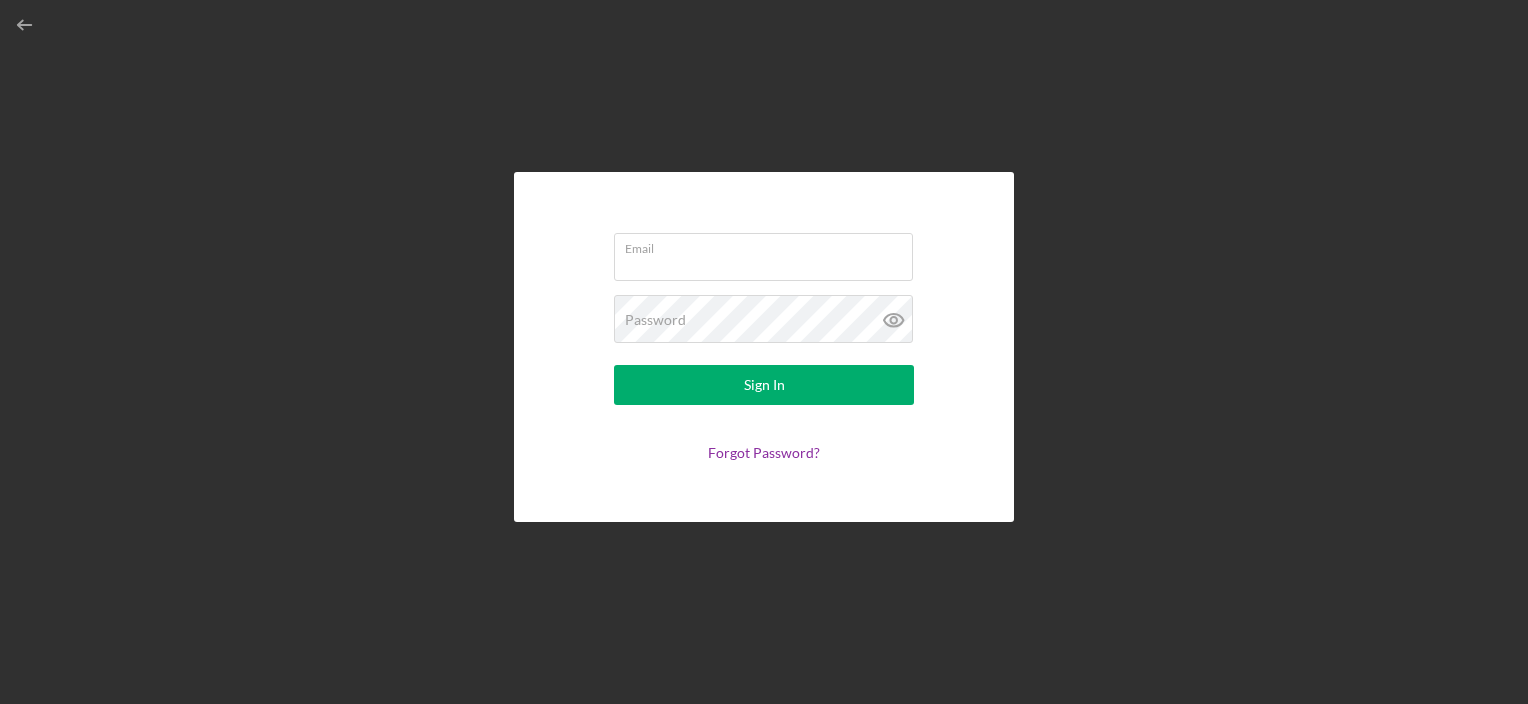type on "[EMAIL]" 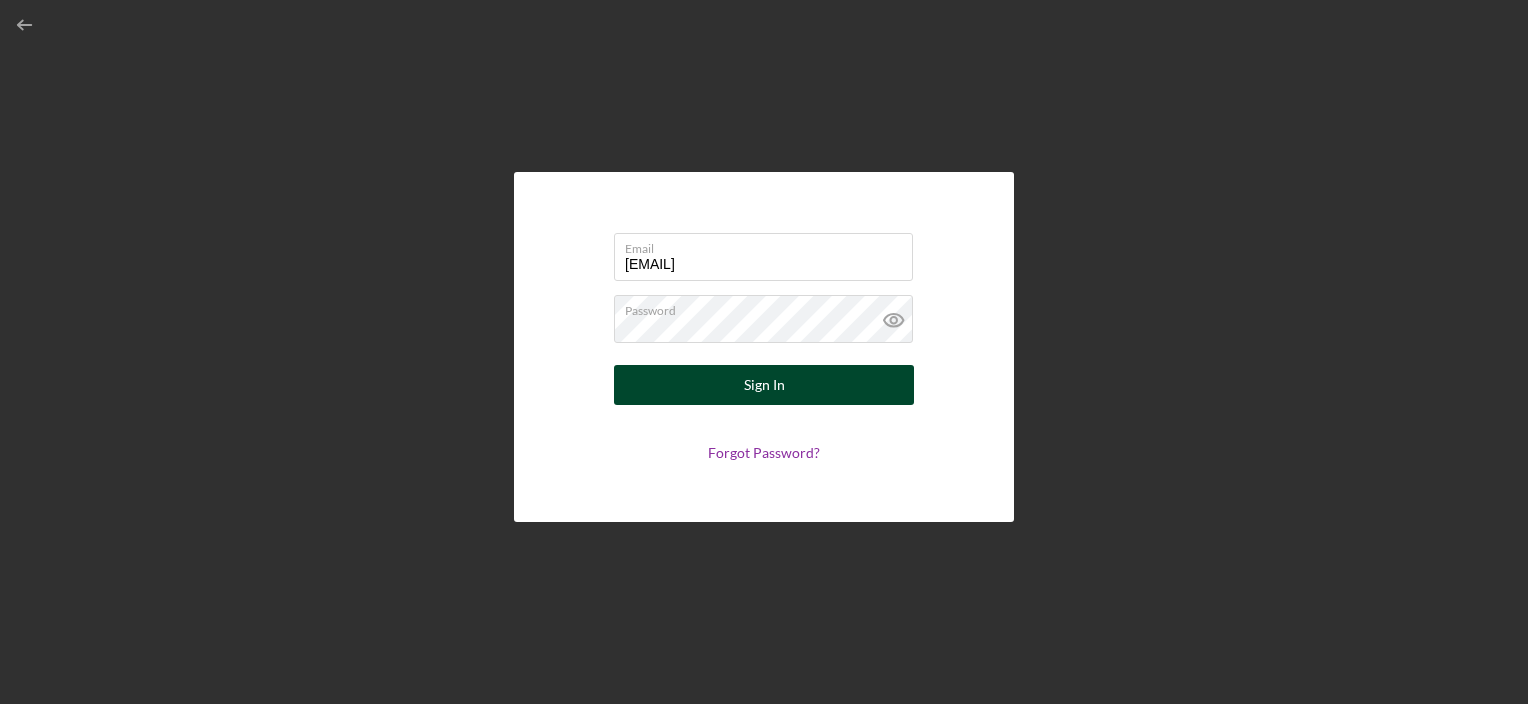click on "Sign In" at bounding box center [764, 385] 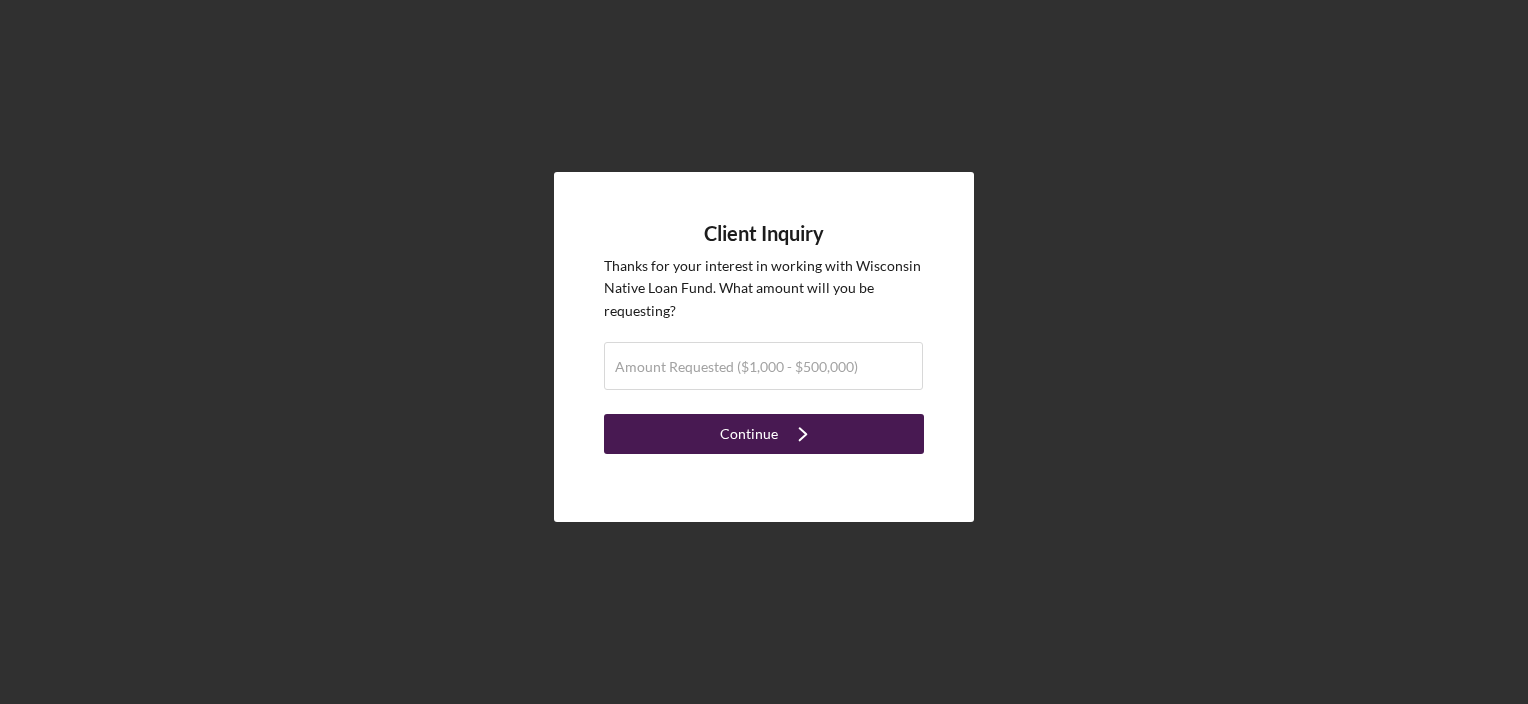 click on "Icon/Navigate" 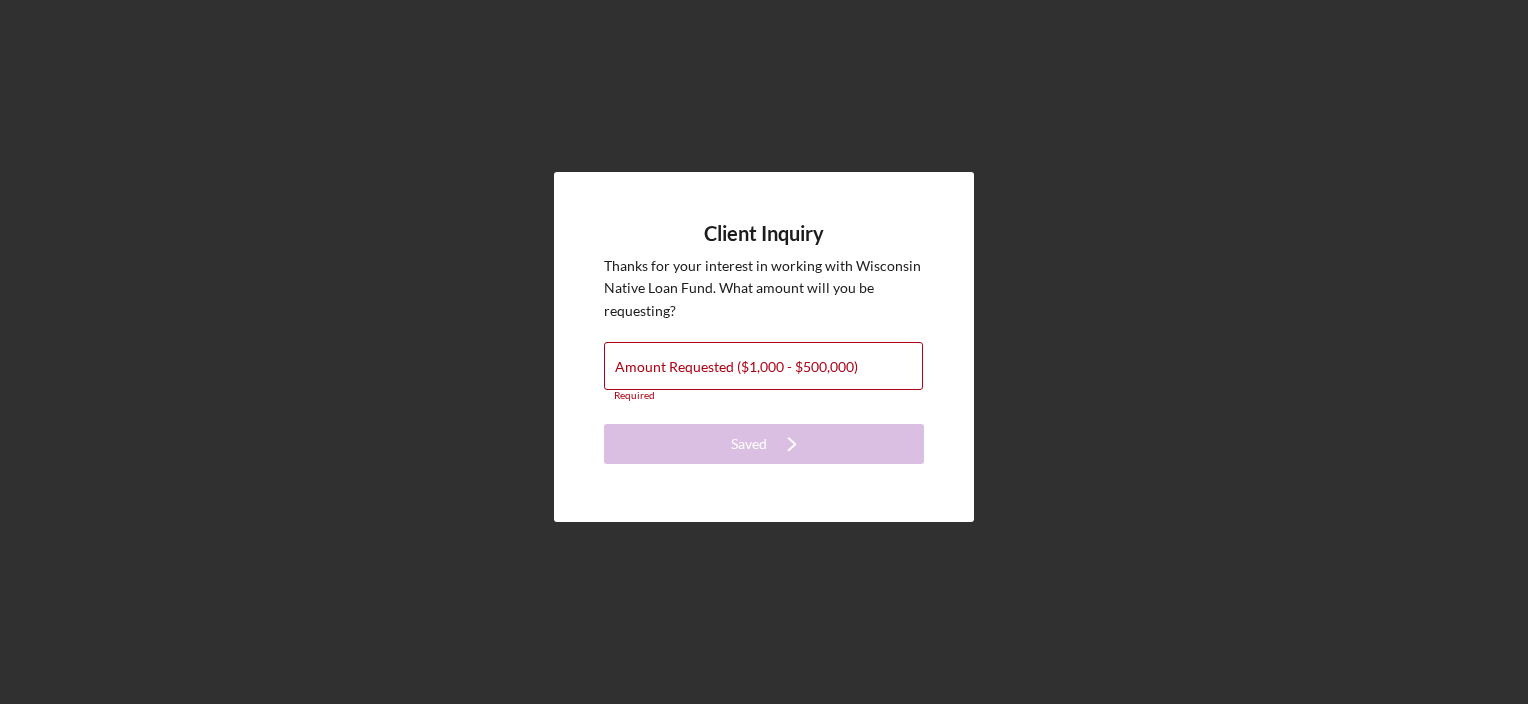 click on "Client Inquiry Thanks for your interest in working with [STATE] Native Loan Fund . What amount will you be requesting? Amount Requested ($1,000 - $500,000) Required Saved Icon/Navigate" at bounding box center (764, 347) 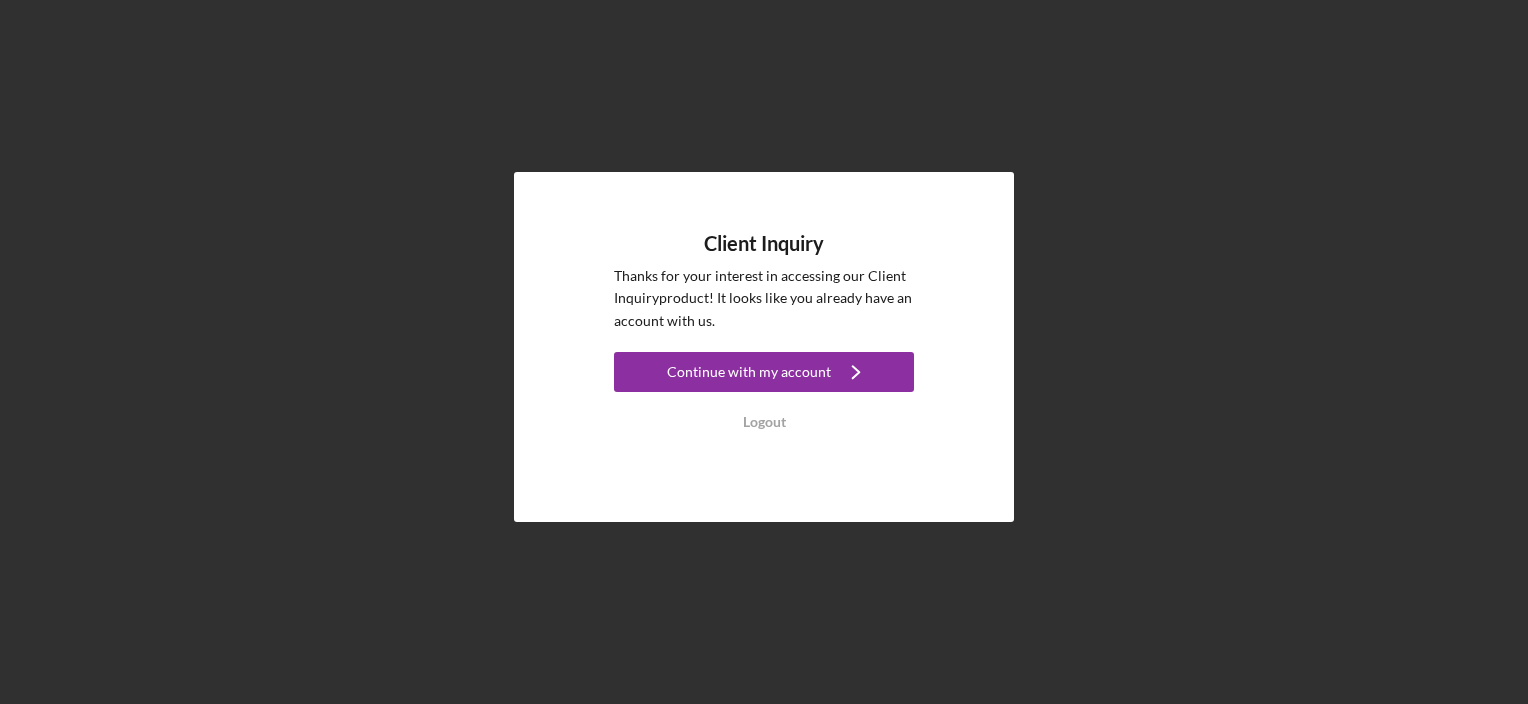 click on "Client Inquiry Thanks for your interest in accessing our   Client Inquiry  product! It looks like you already have an account with us. Continue with my account Icon/Navigate Logout" at bounding box center (764, 347) 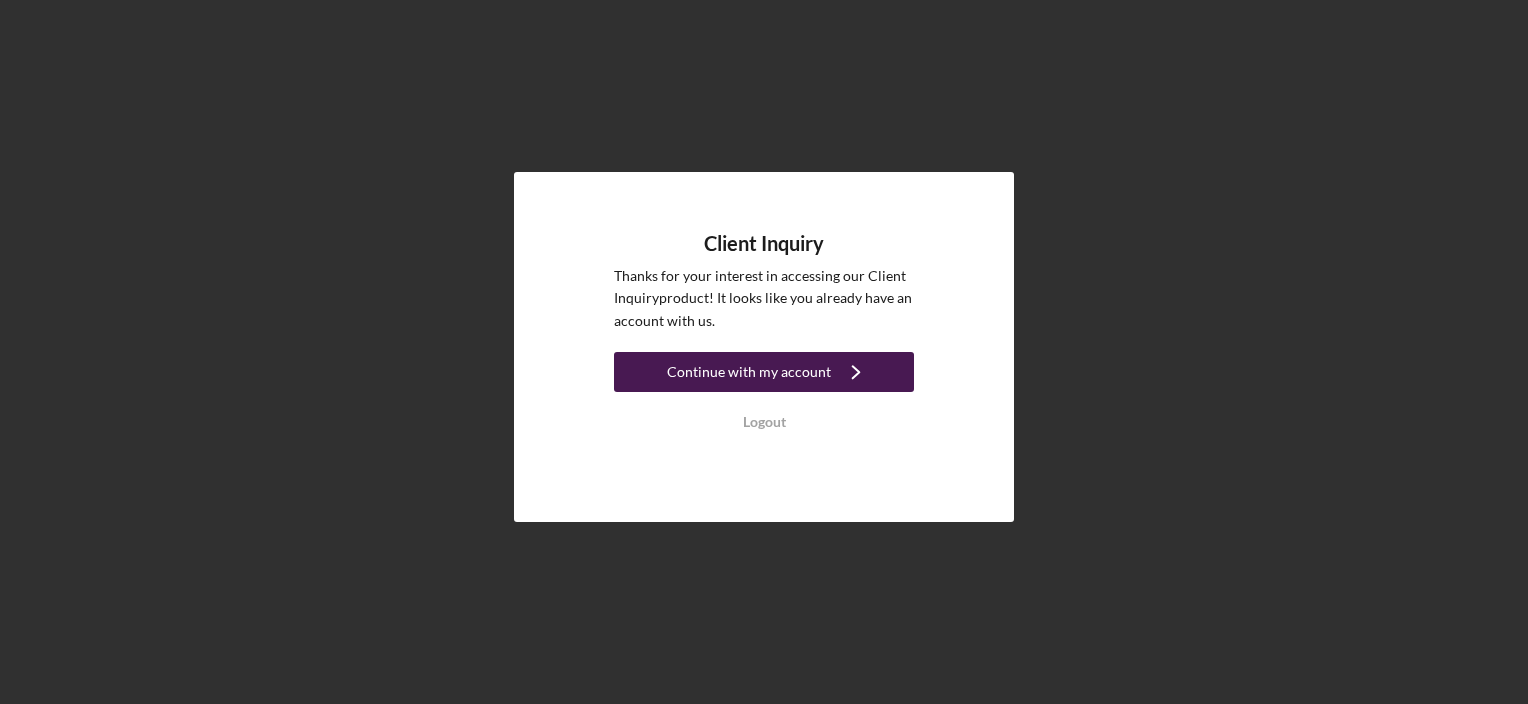 click on "Continue with my account Icon/Navigate" at bounding box center [764, 372] 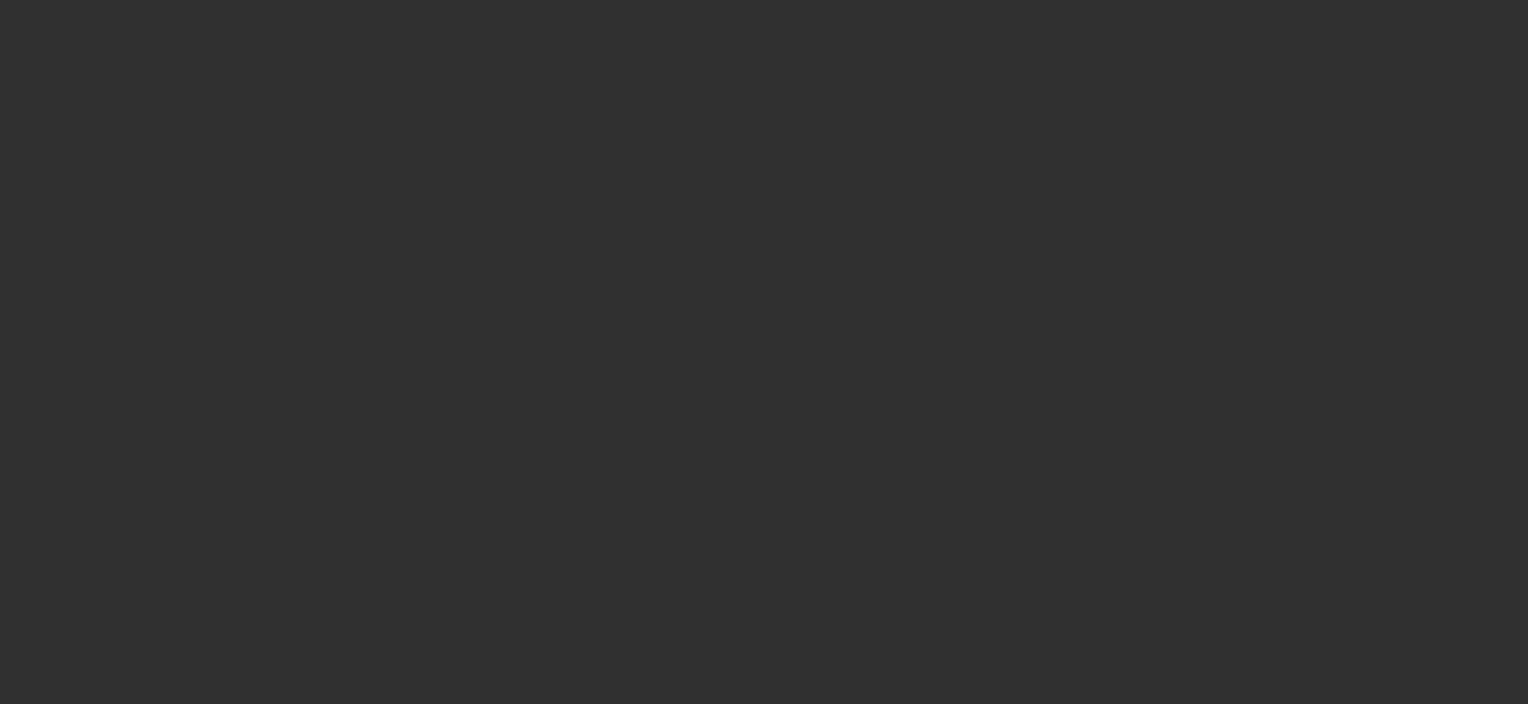 scroll, scrollTop: 0, scrollLeft: 0, axis: both 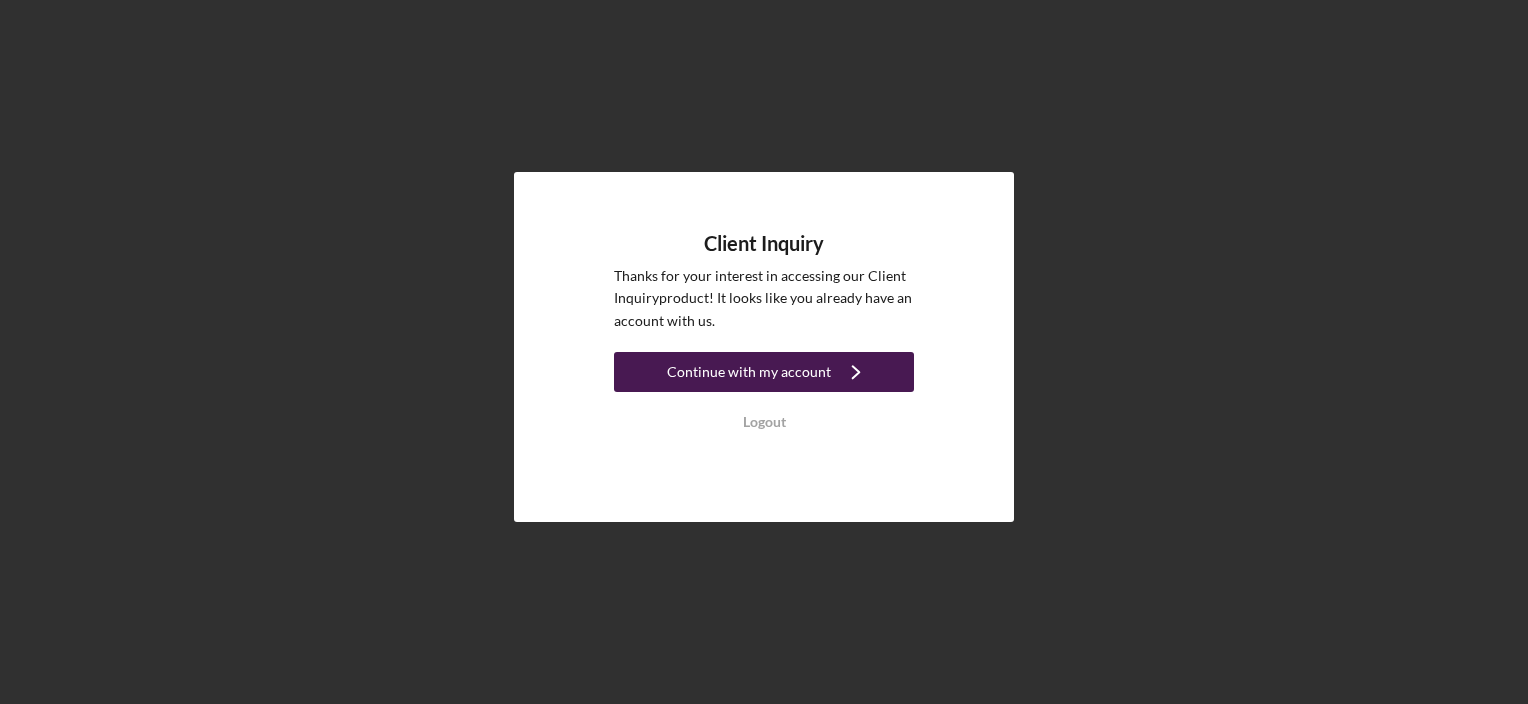 click on "Continue with my account Icon/Navigate" at bounding box center [764, 372] 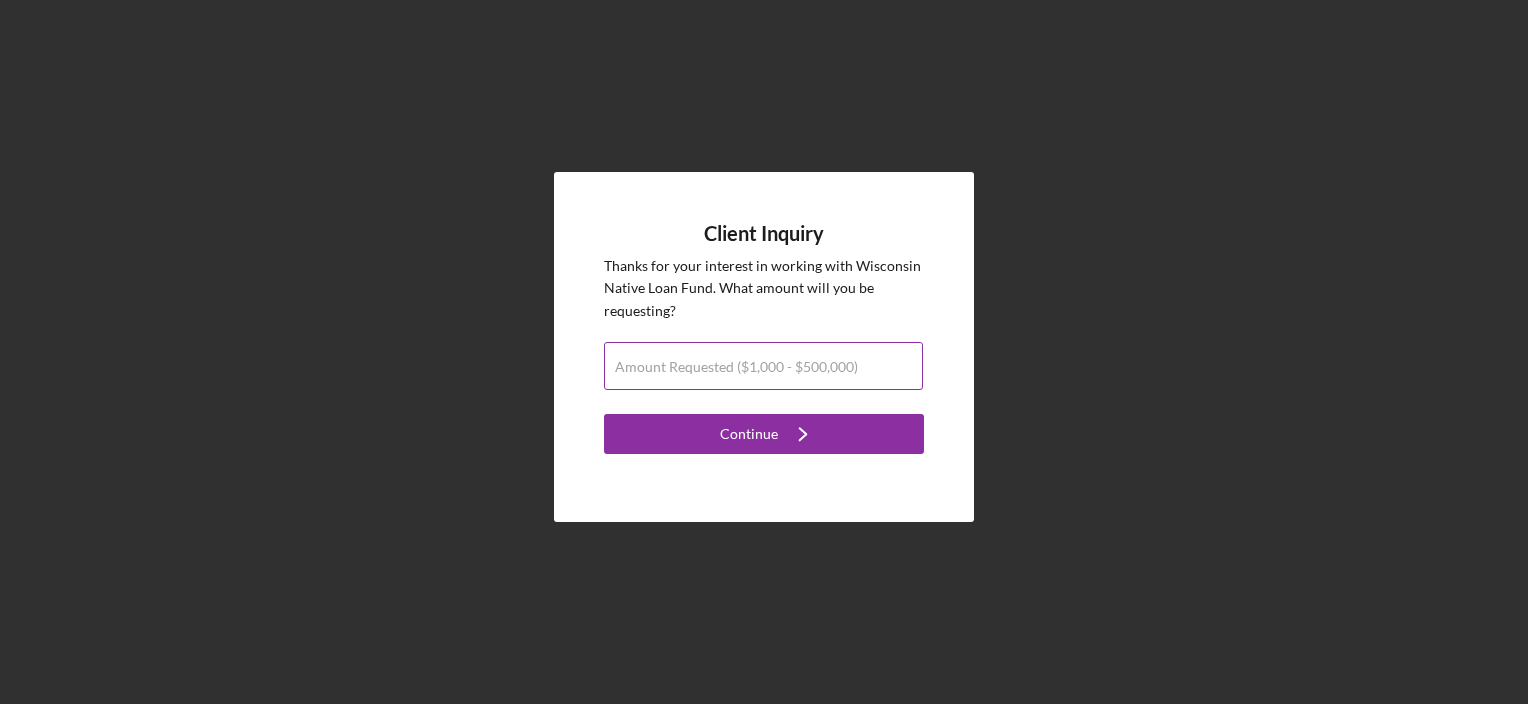 click on "Amount Requested ($1,000 - $500,000)" at bounding box center [736, 367] 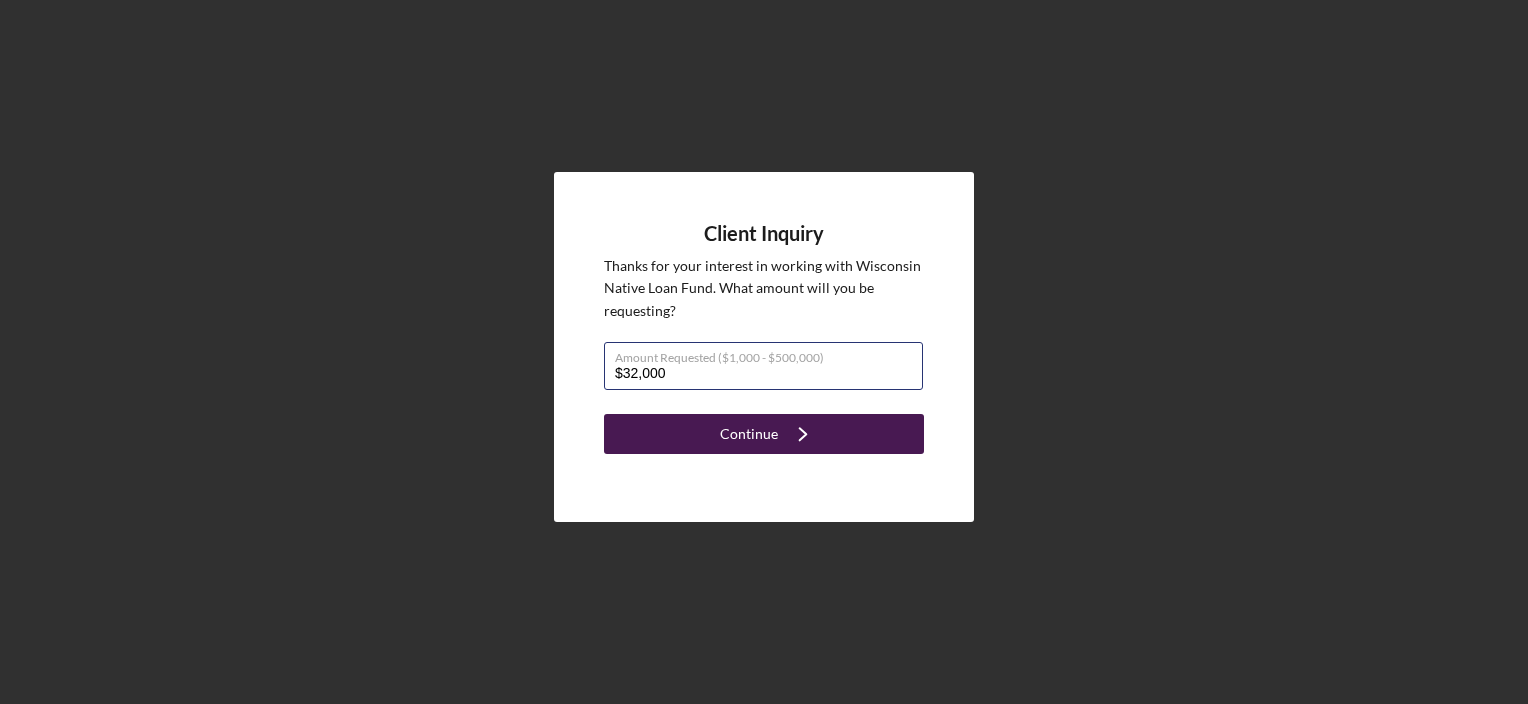 type on "$32,000" 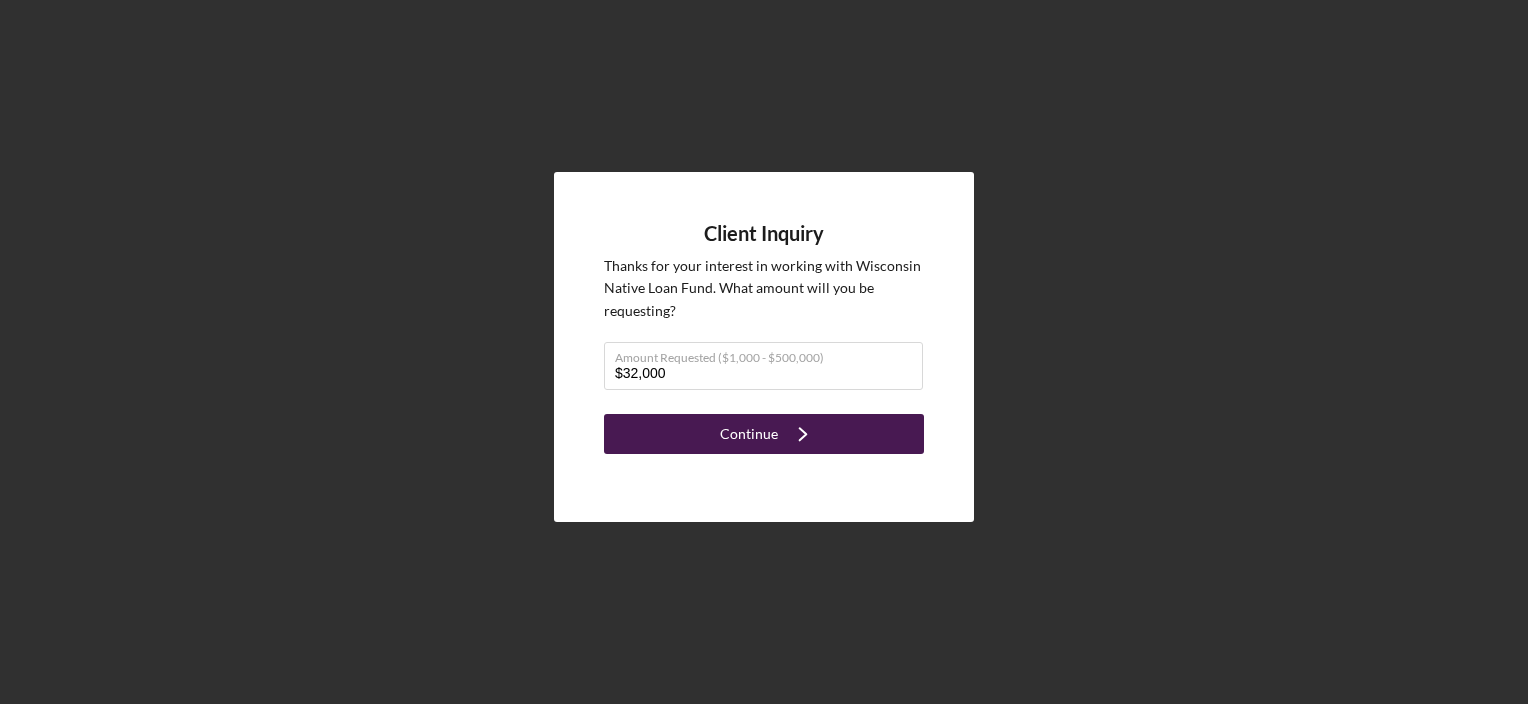 click on "Icon/Navigate" 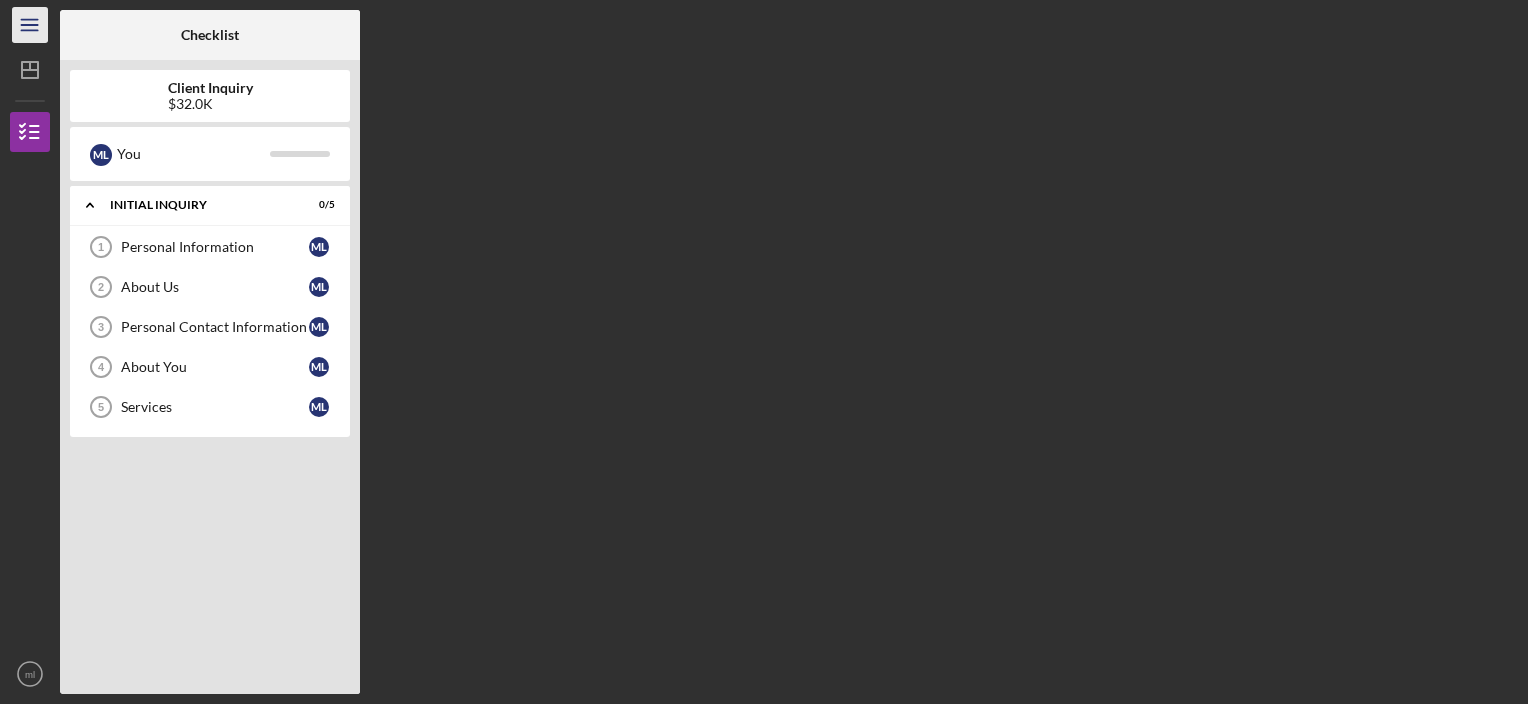 click 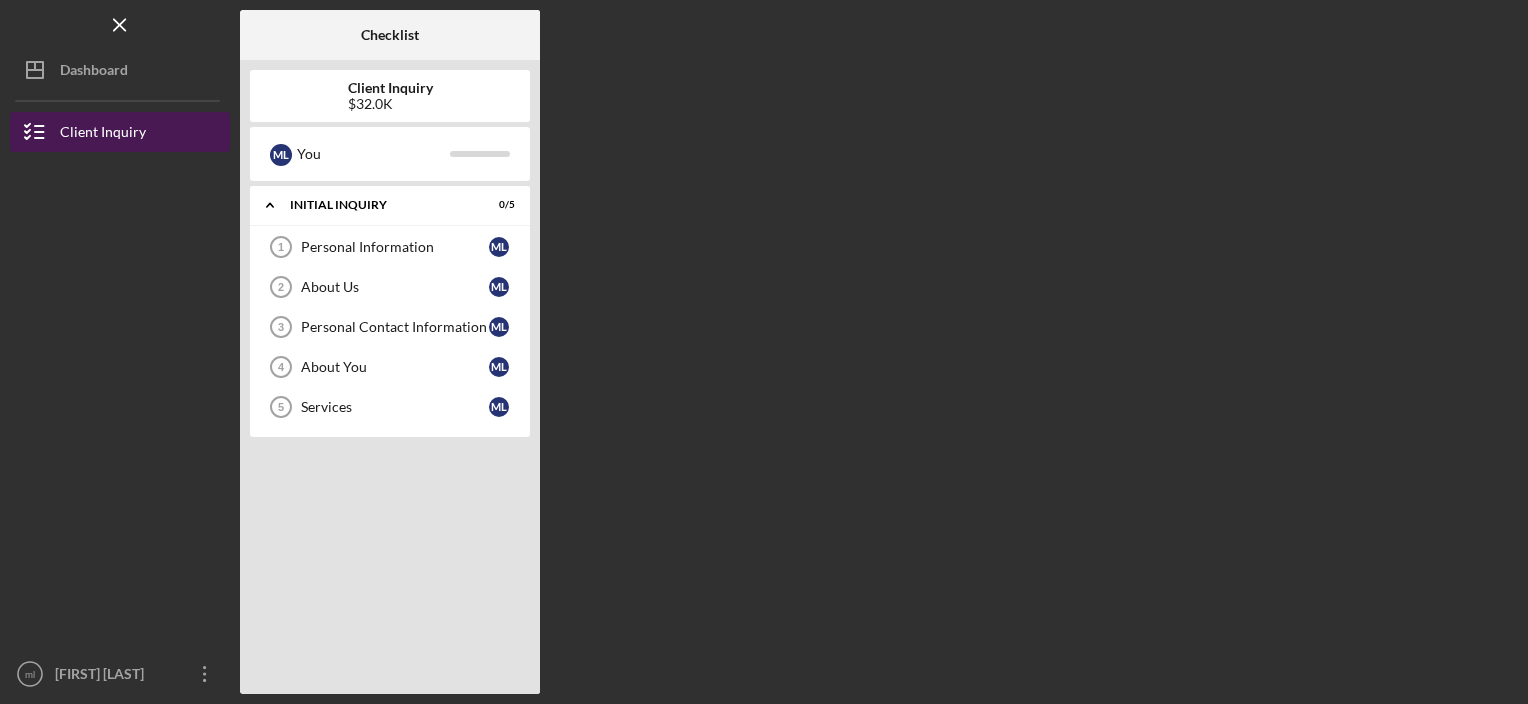 click 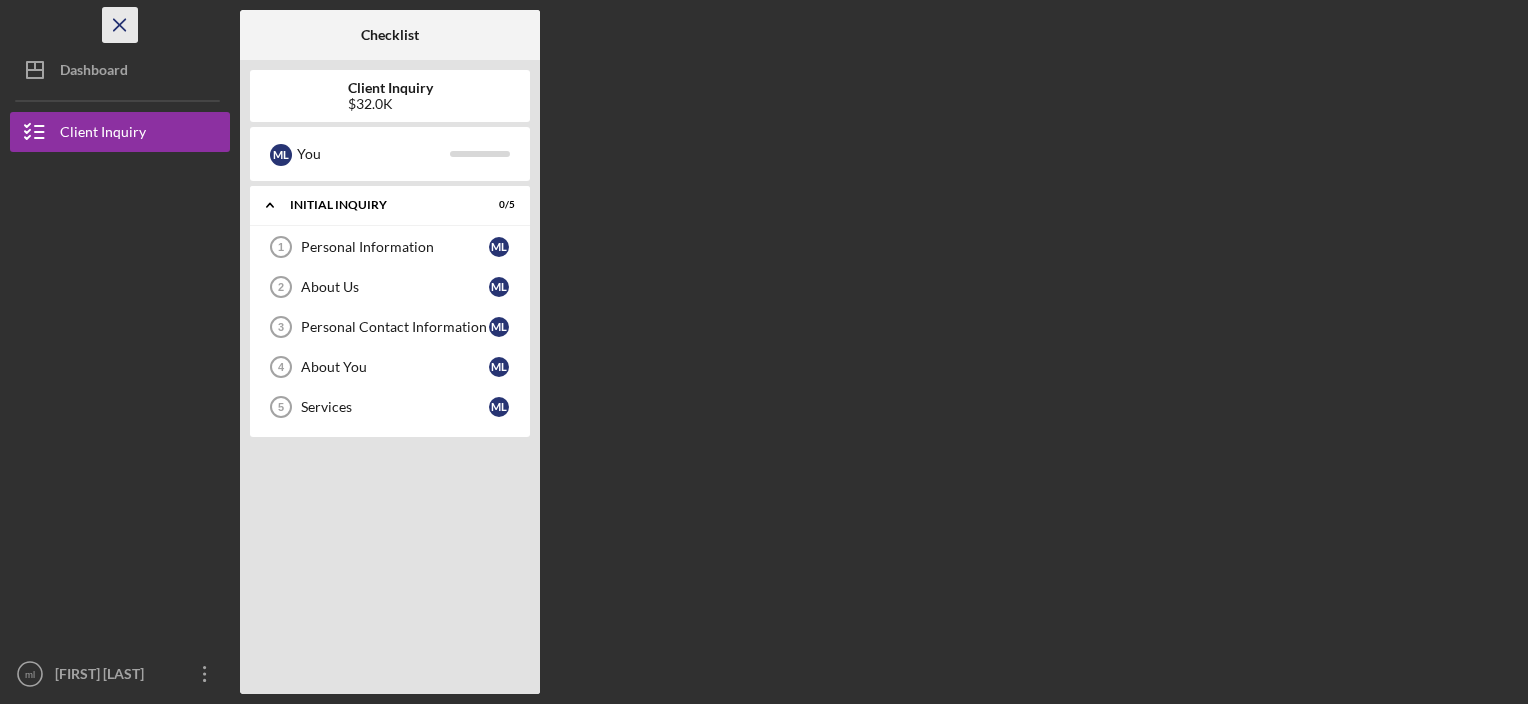 click on "Icon/Menu Close" 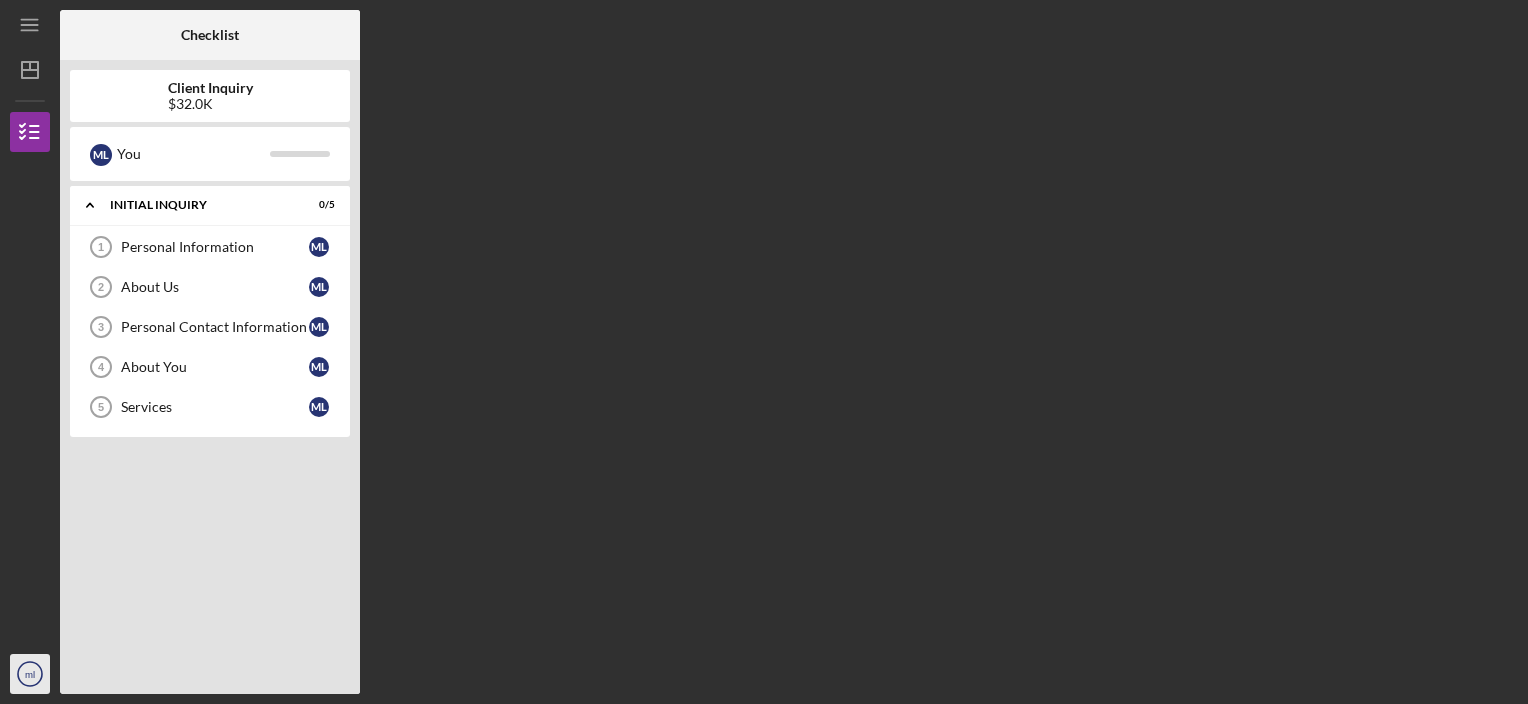 click on "ml" 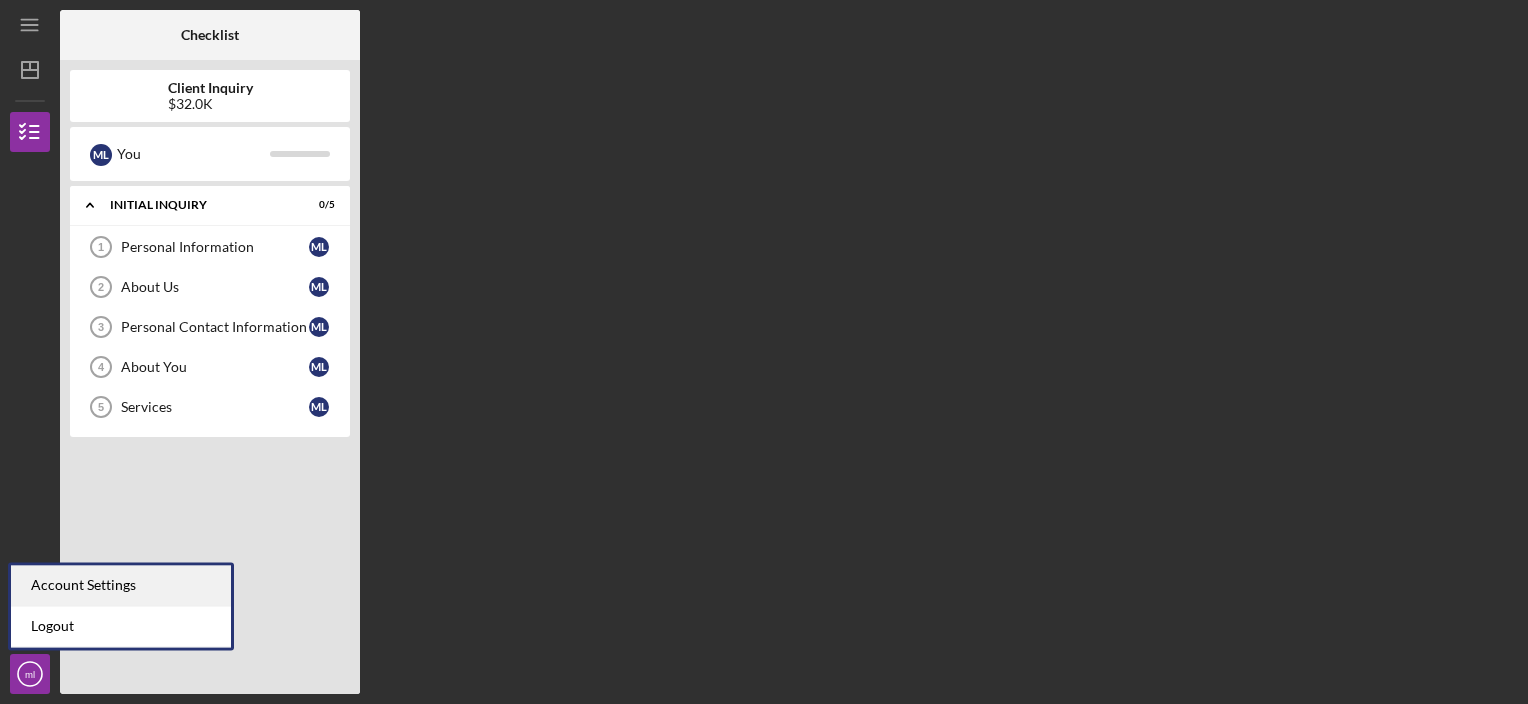 click on "Account Settings" at bounding box center (121, 585) 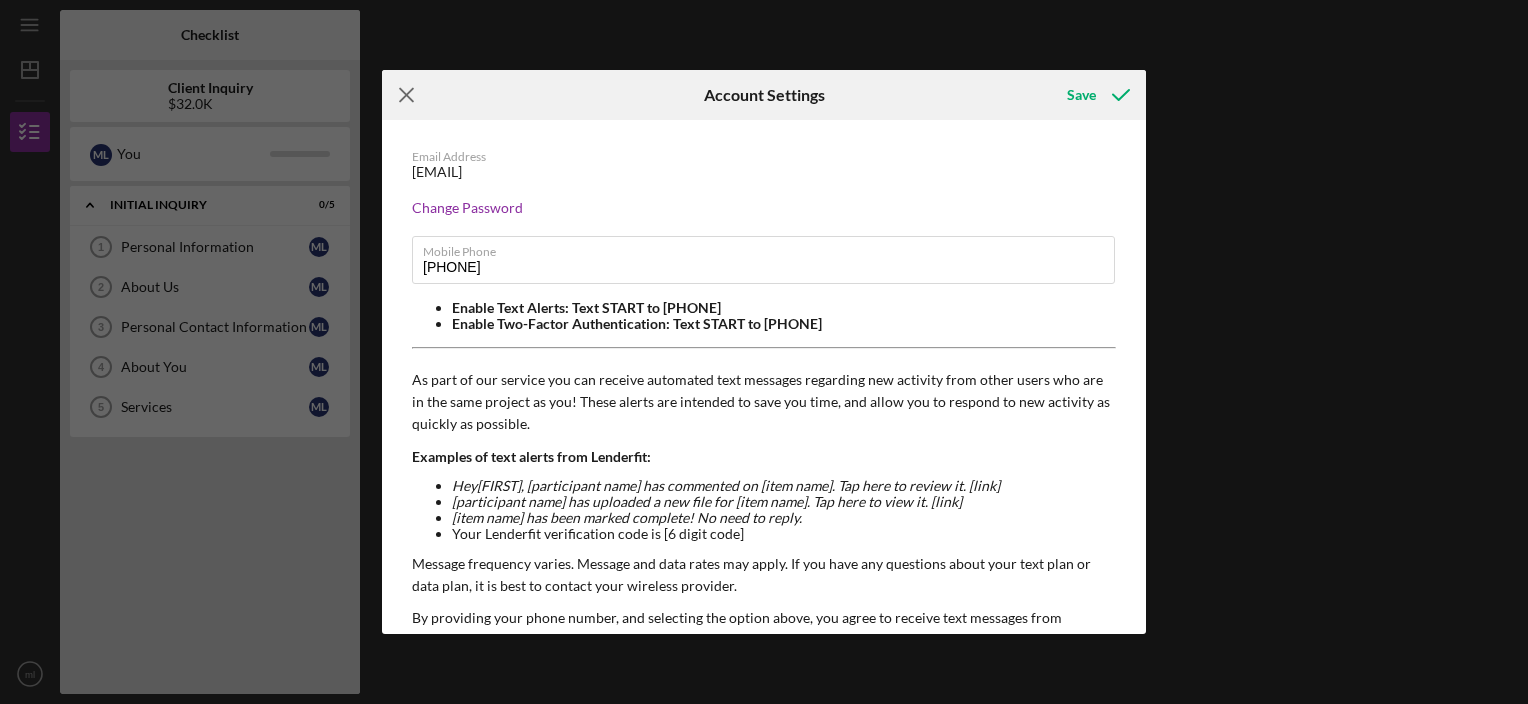 click on "Icon/Menu Close" 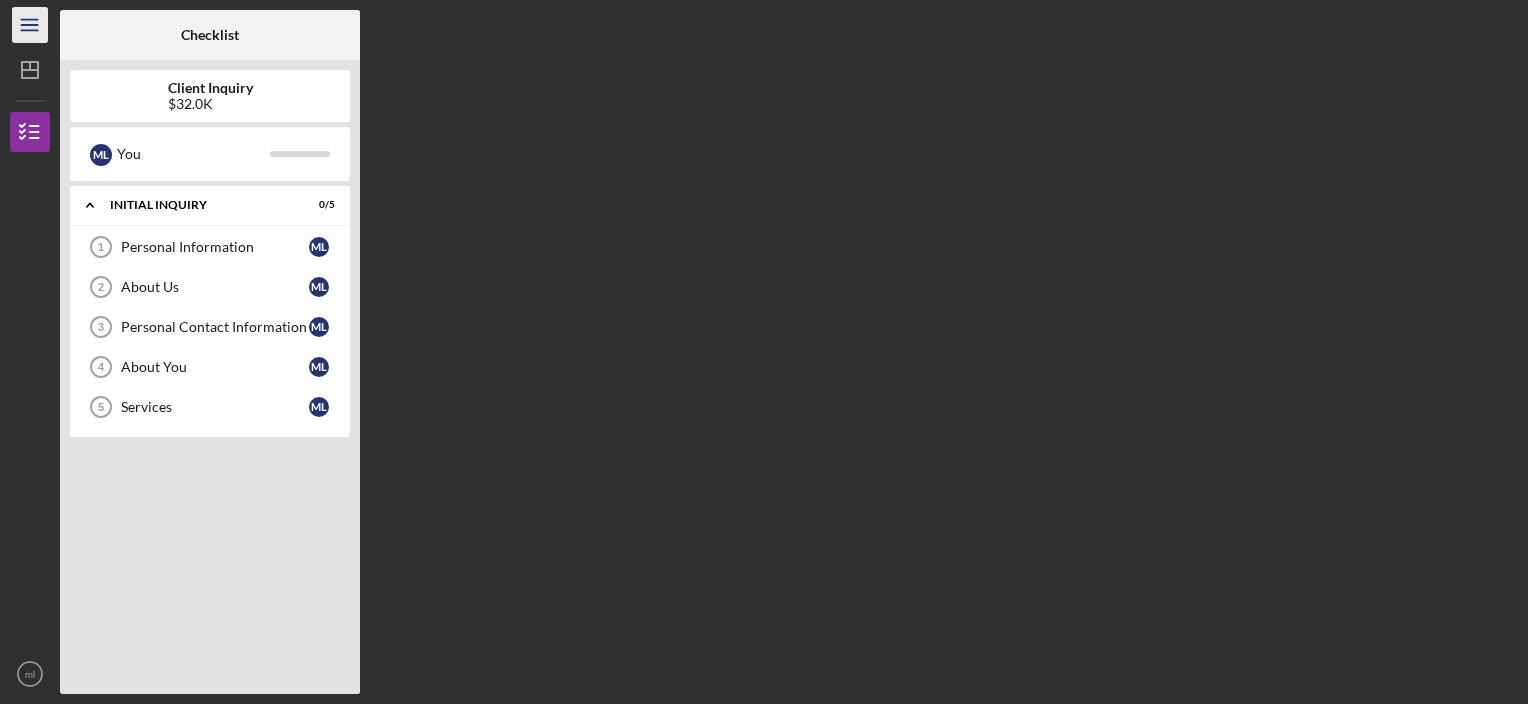 click on "Icon/Menu" 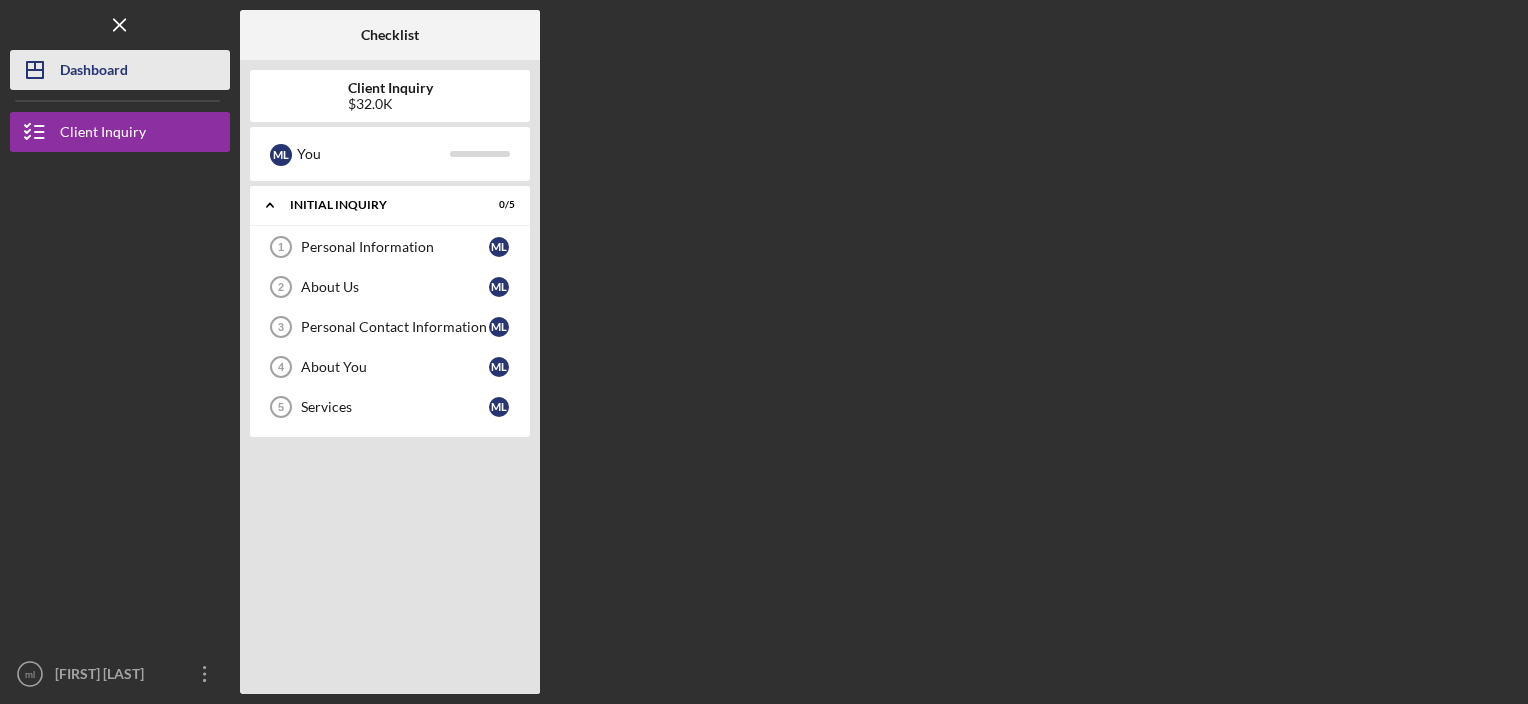 click on "Dashboard" at bounding box center (94, 72) 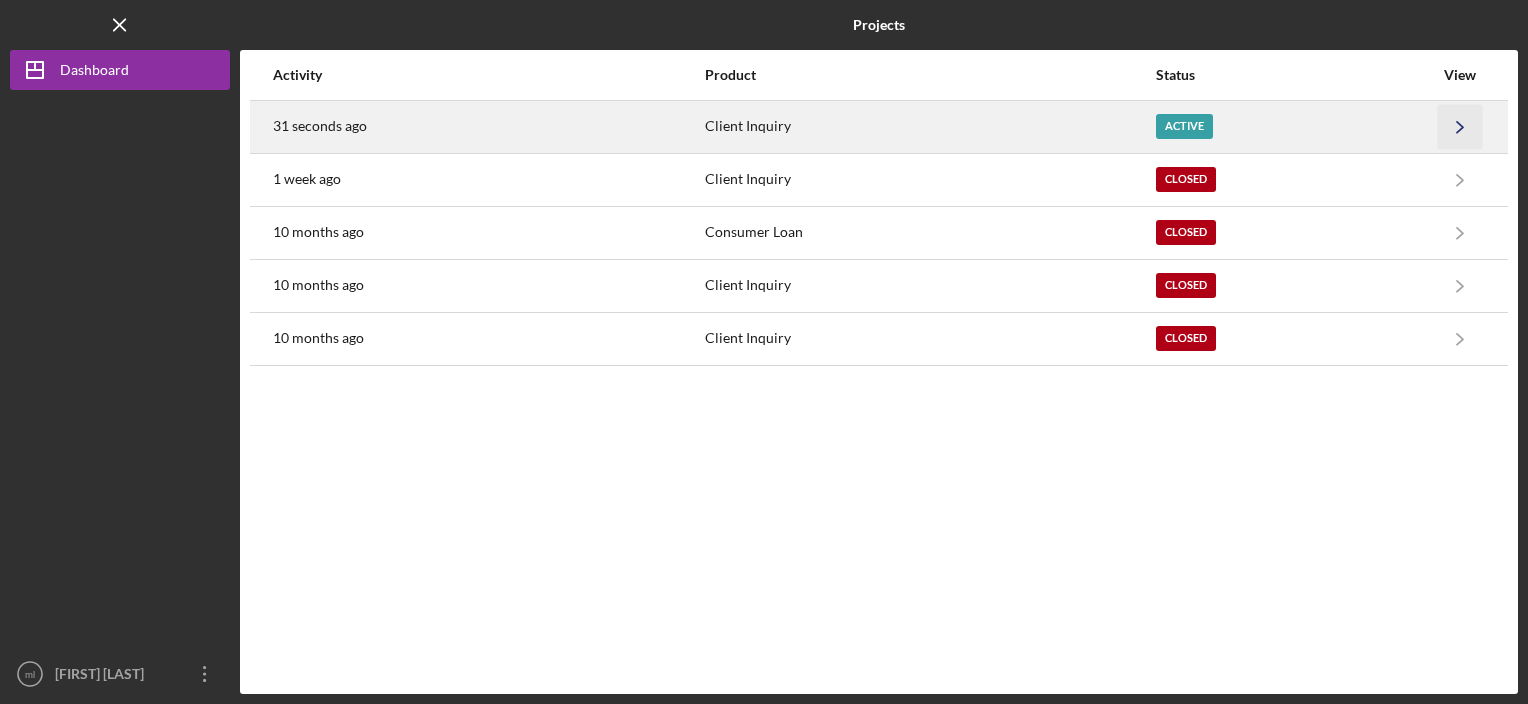 click on "Icon/Navigate" 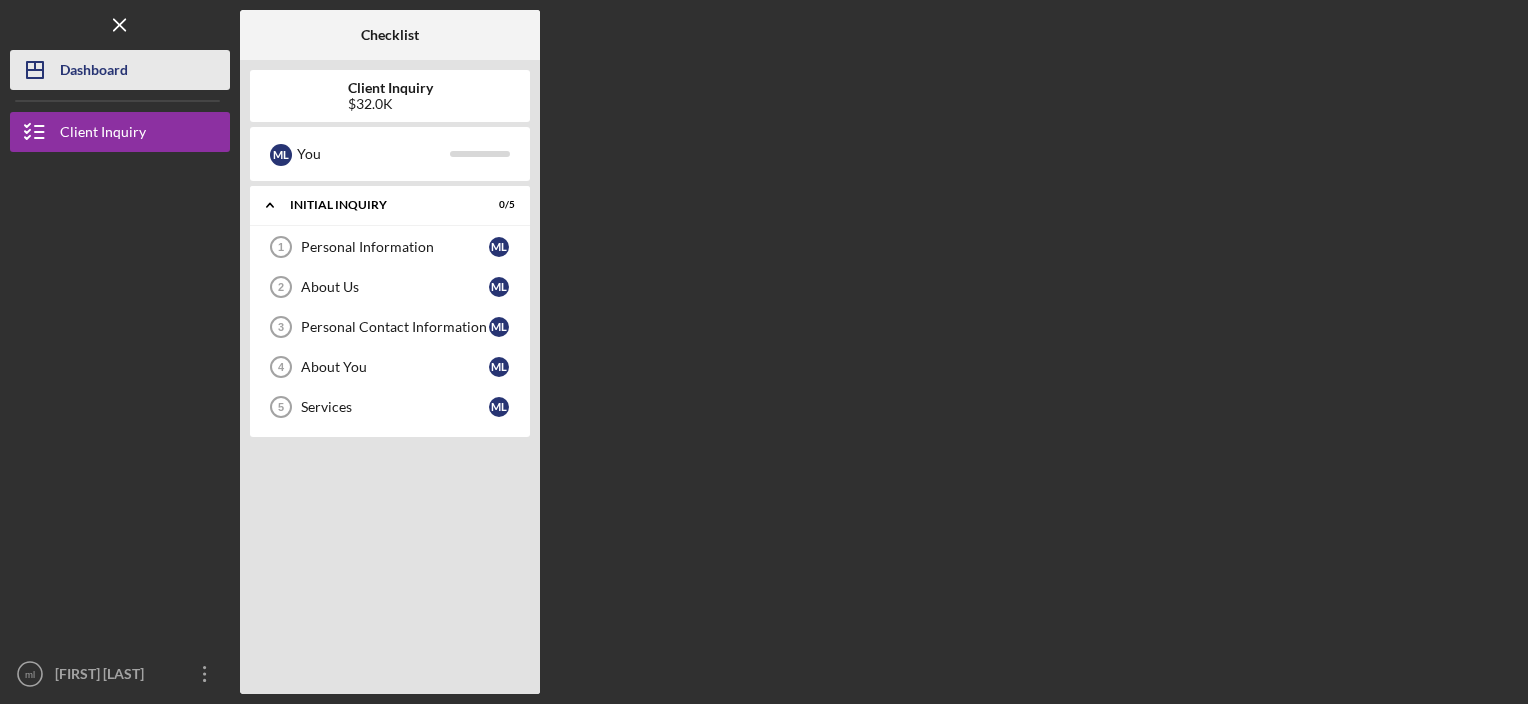 click on "Dashboard" at bounding box center [94, 72] 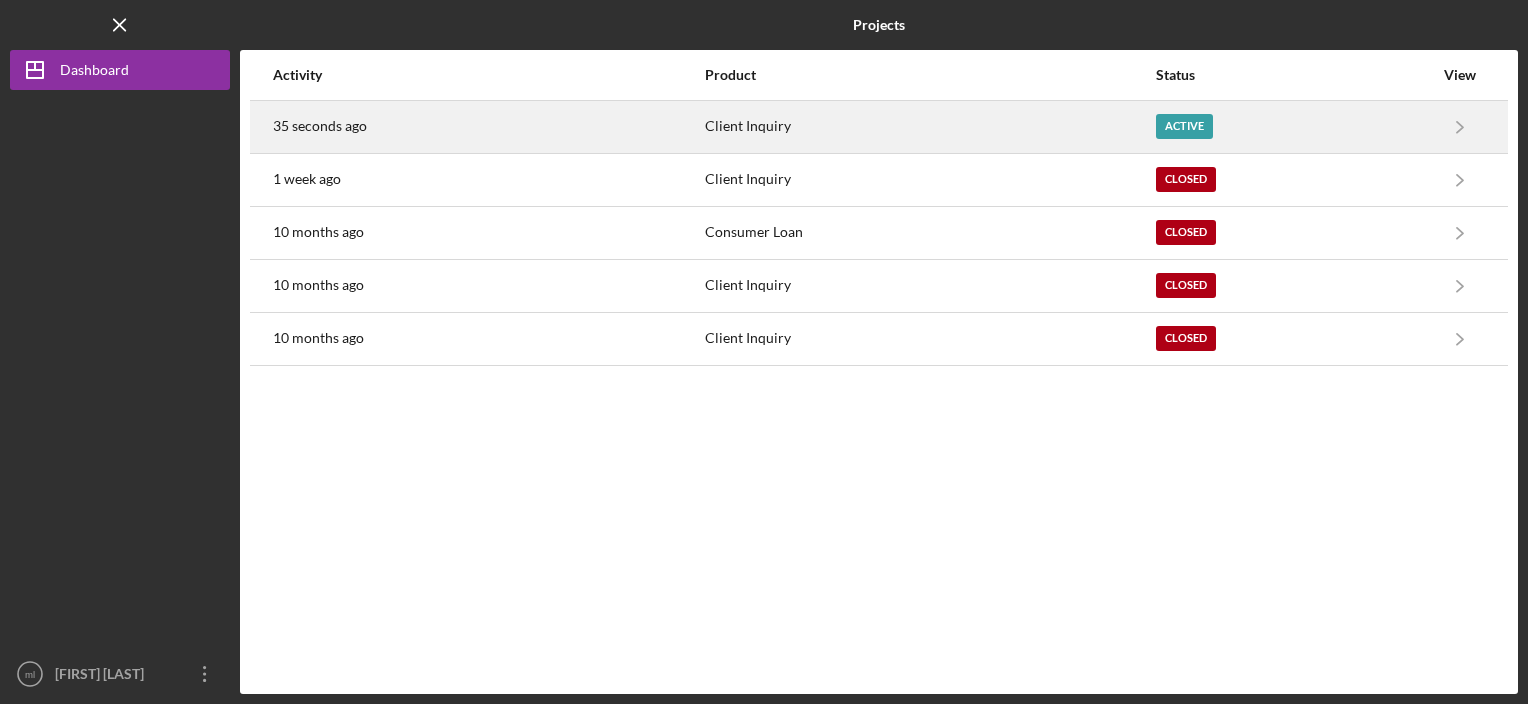 click on "Active" at bounding box center [1184, 126] 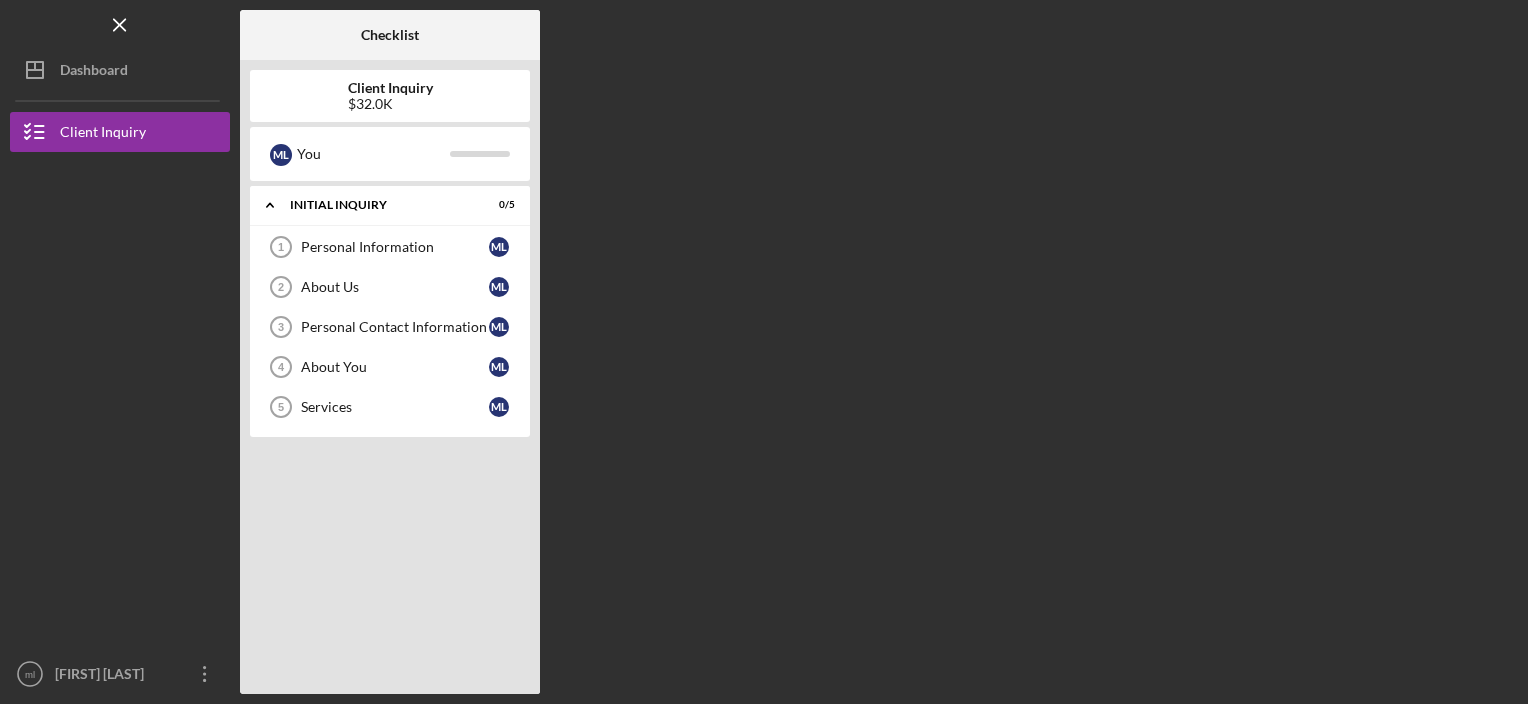 click on "Checklist Client Inquiry $32.0K m l You Icon/Expander Initial Inquiry  0 / 5 Personal Information 1 Personal Information m l About Us 2 About Us m l Personal Contact Information 3 Personal Contact Information m l About You 4 About You m l Services 5 Services m l" at bounding box center [879, 352] 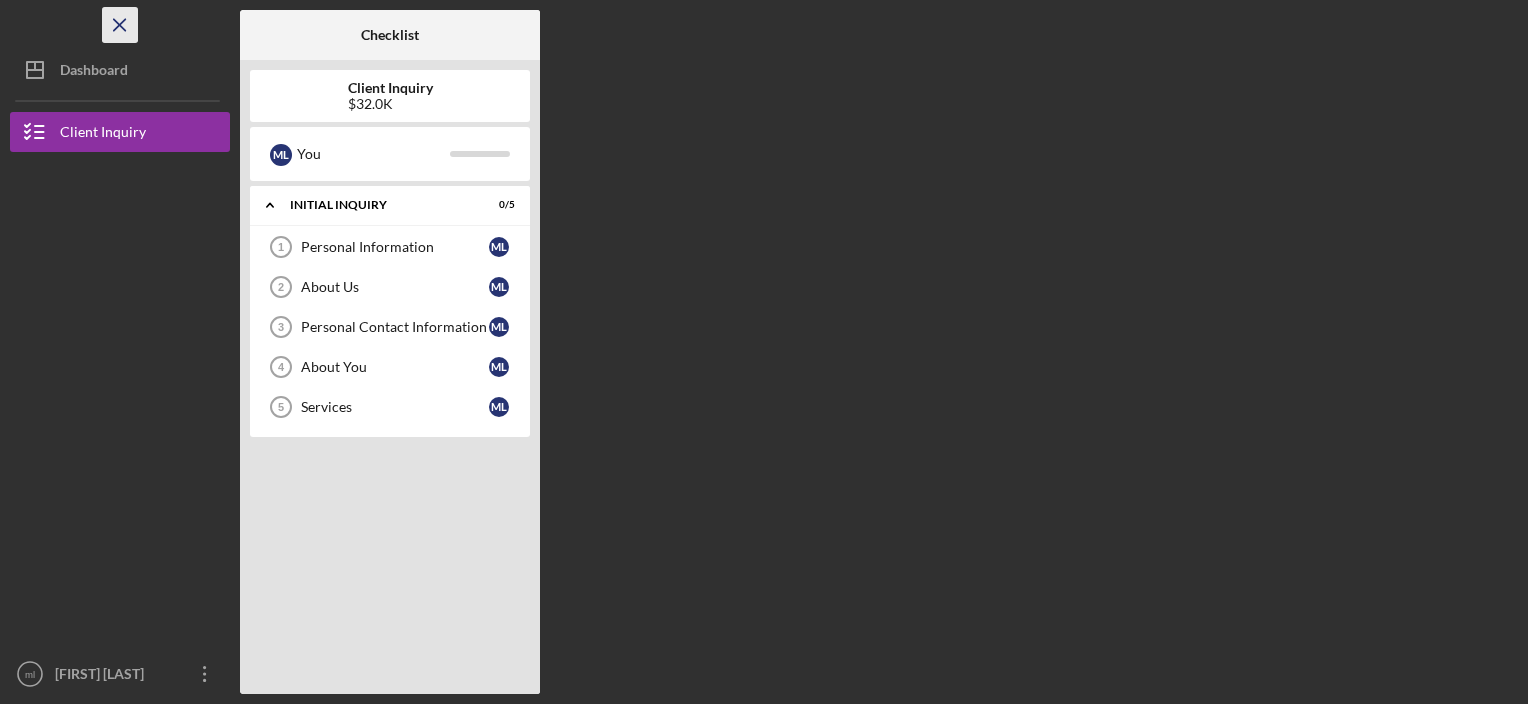click on "Icon/Menu Close" 